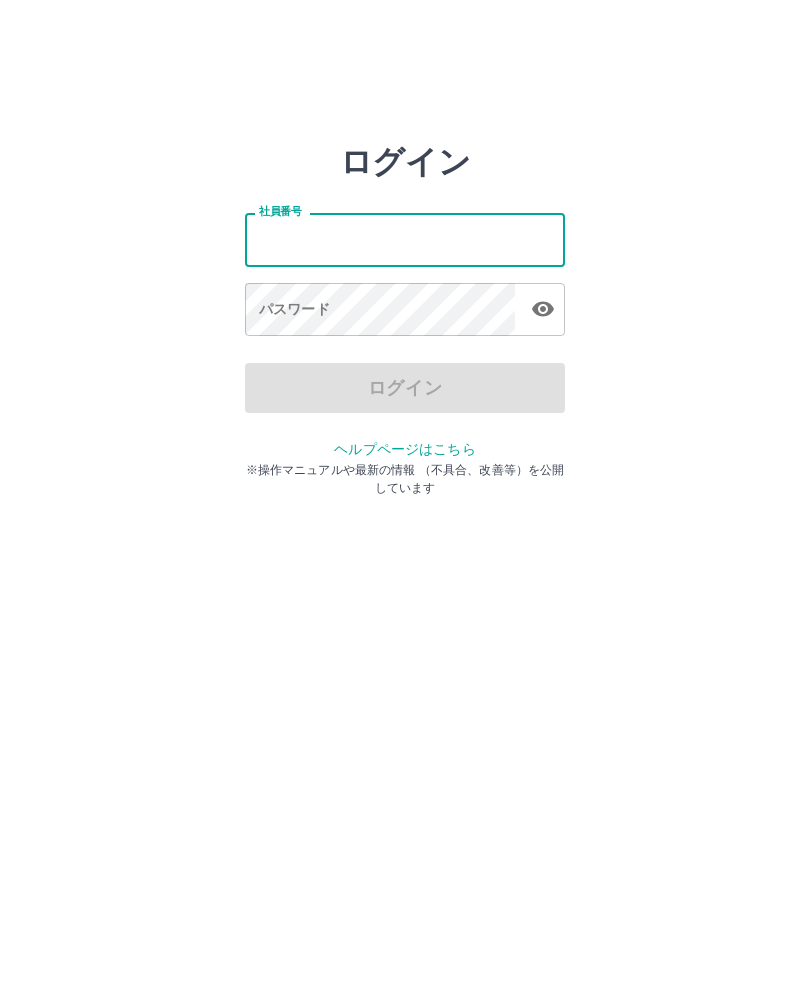 scroll, scrollTop: 0, scrollLeft: 0, axis: both 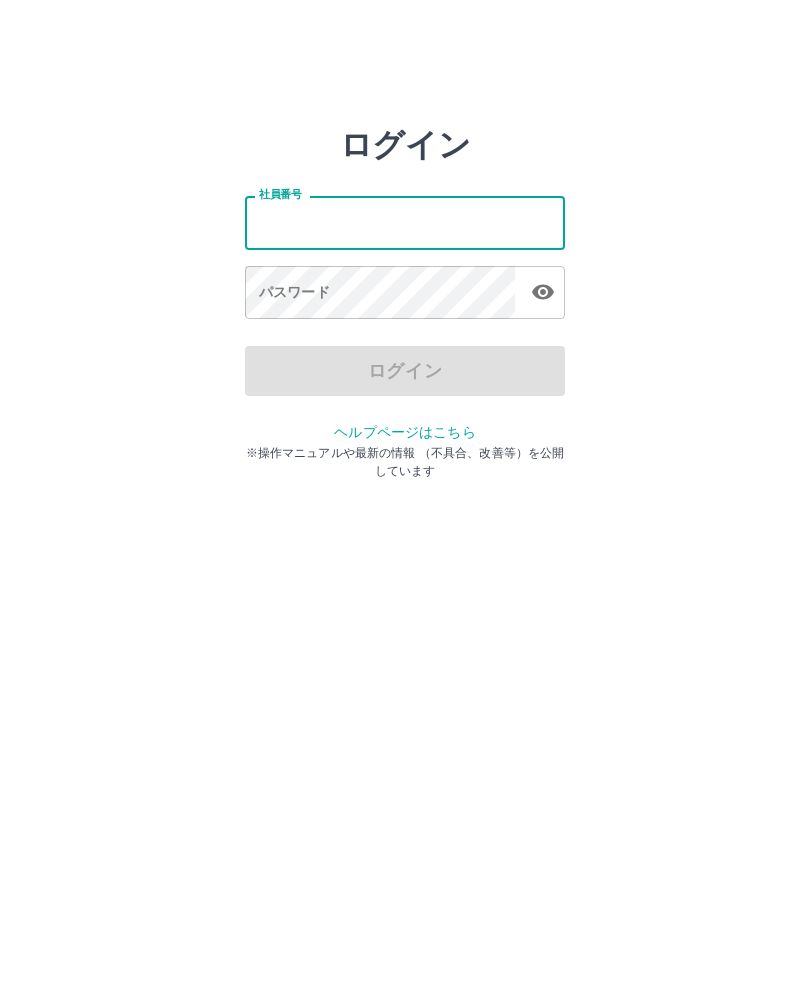 click on "社員番号" at bounding box center (405, 222) 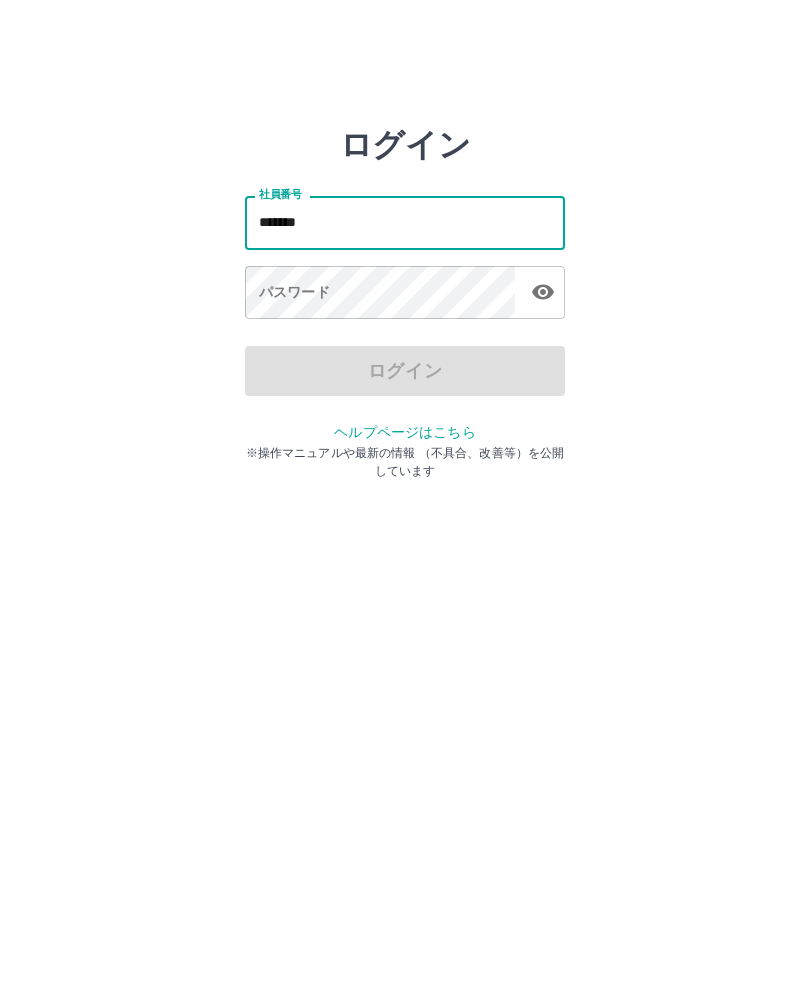 type on "*******" 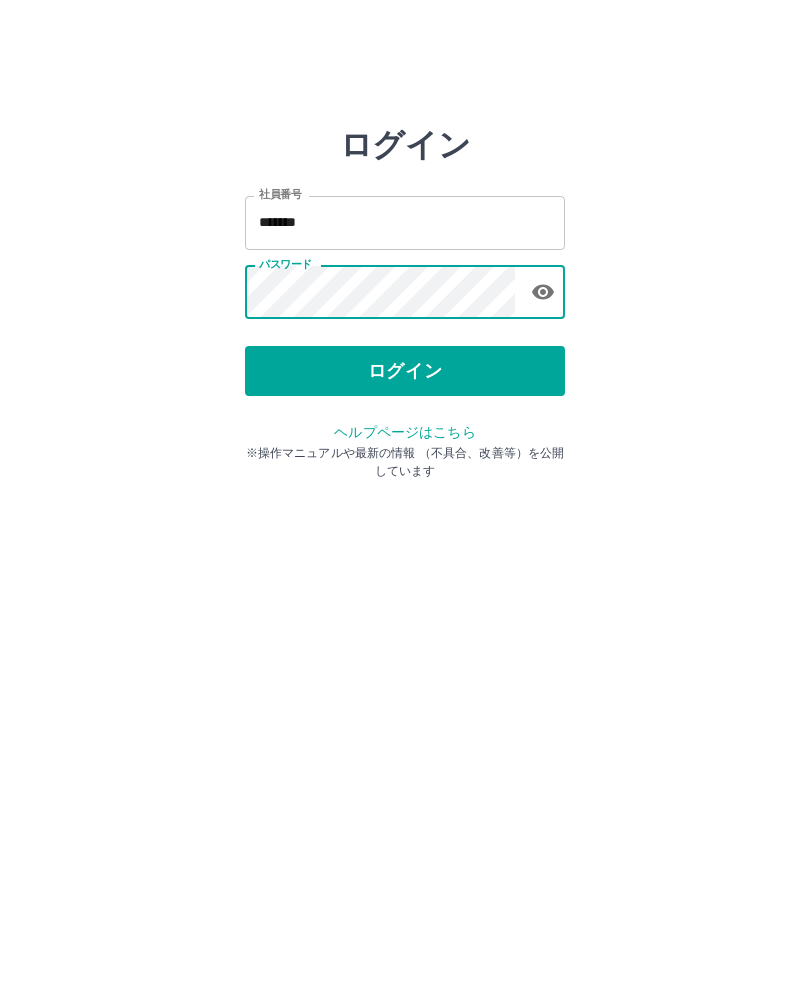 click on "ログイン" at bounding box center [405, 371] 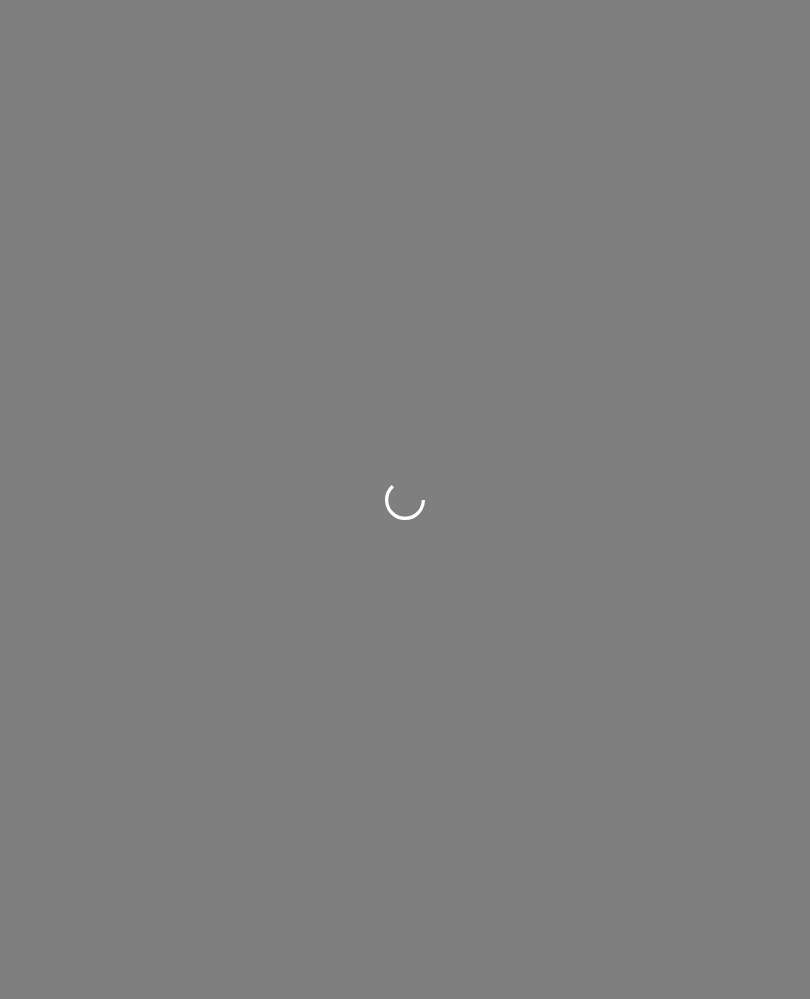 scroll, scrollTop: 0, scrollLeft: 0, axis: both 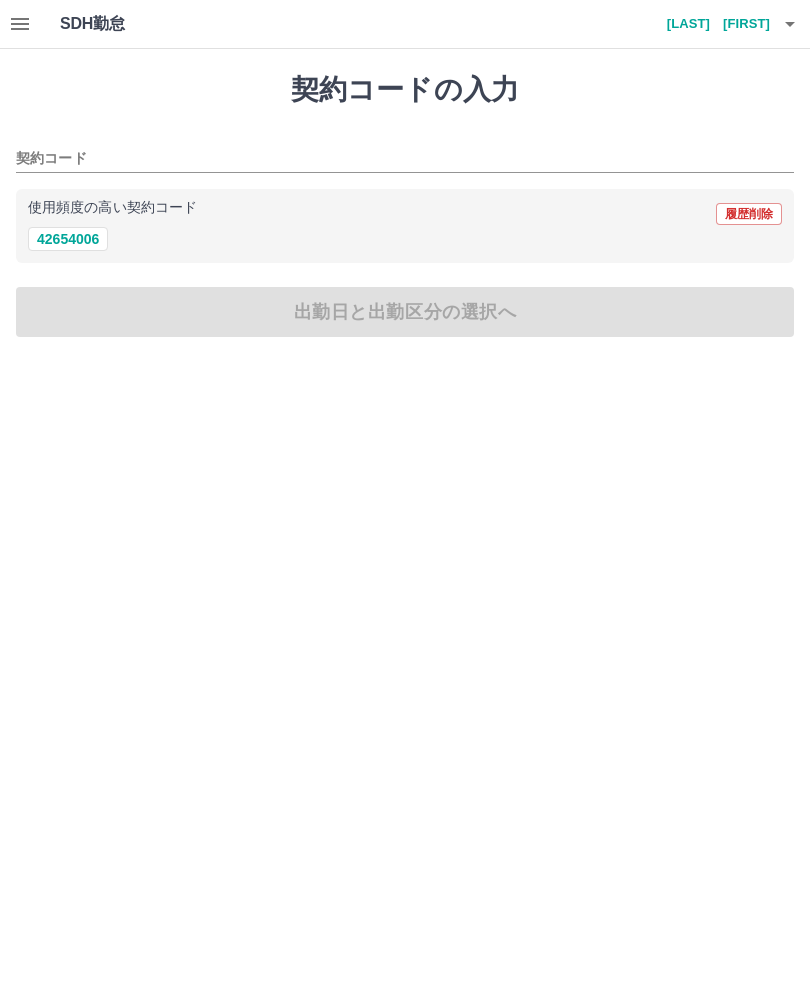 click on "42654006" at bounding box center (68, 239) 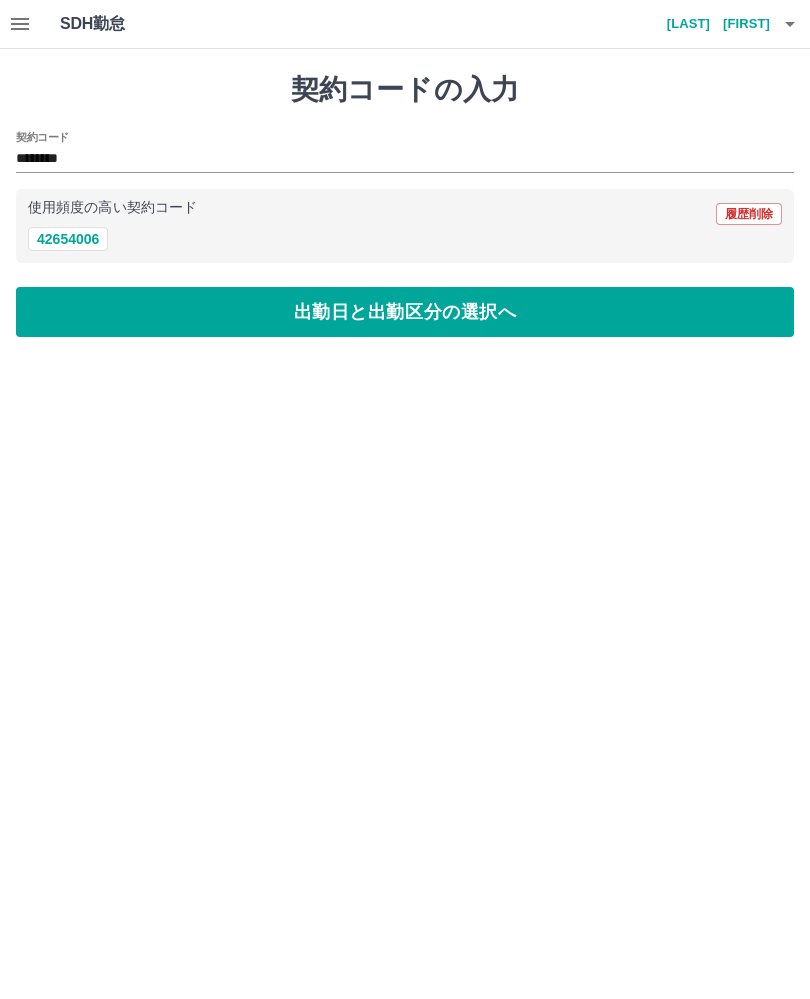 click on "出勤日と出勤区分の選択へ" at bounding box center (405, 312) 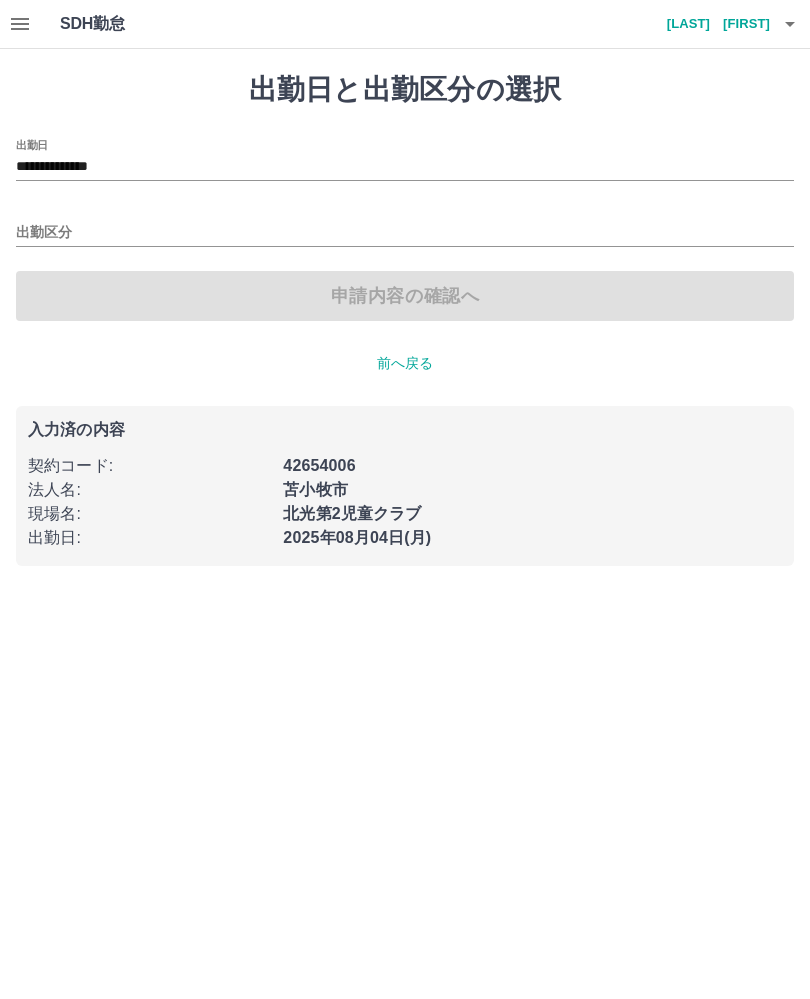 click on "**********" at bounding box center (405, 167) 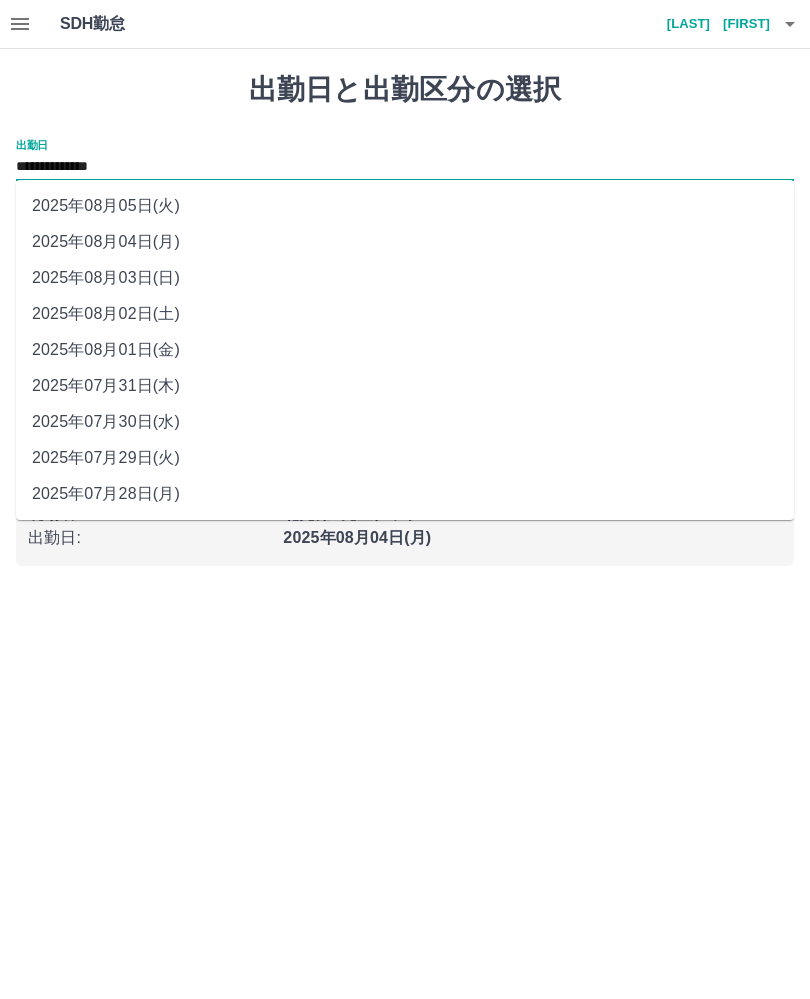 click on "**********" at bounding box center [405, 160] 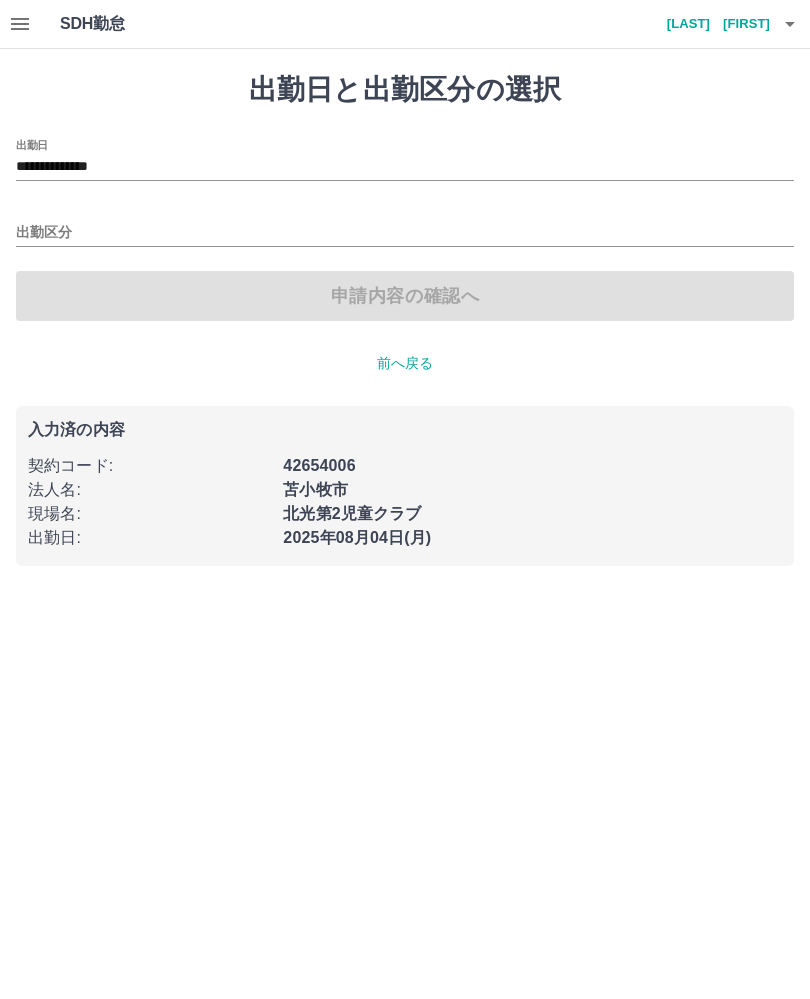 click on "申請内容の確認へ" at bounding box center [405, 296] 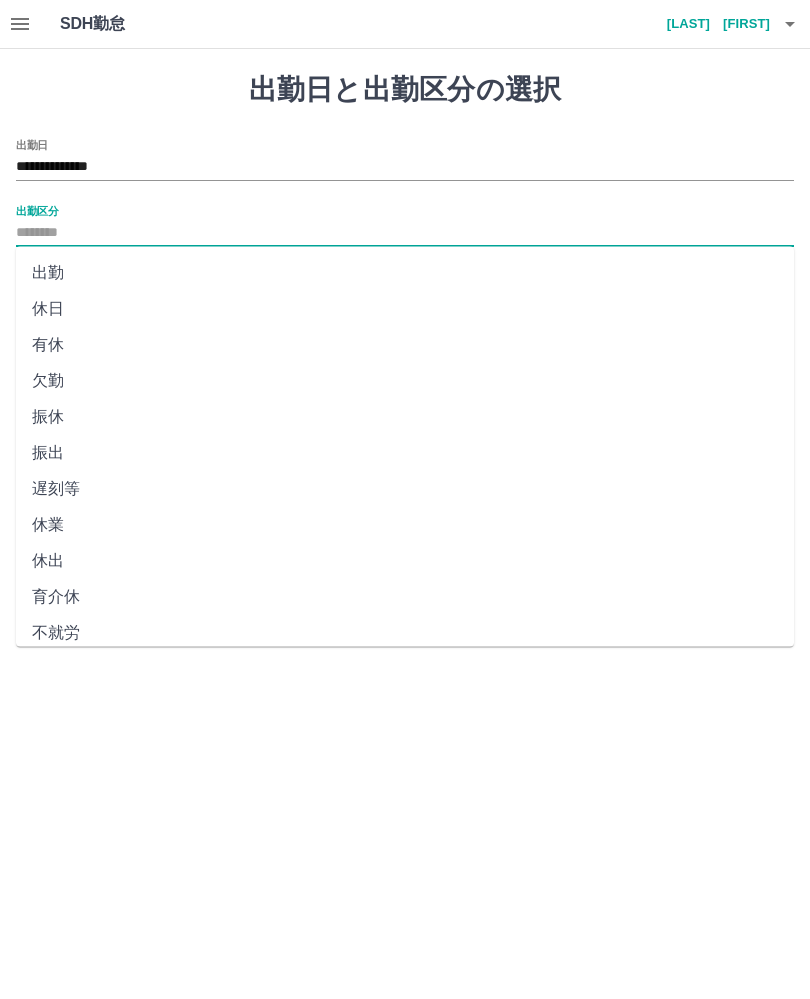 click on "出勤" at bounding box center (405, 273) 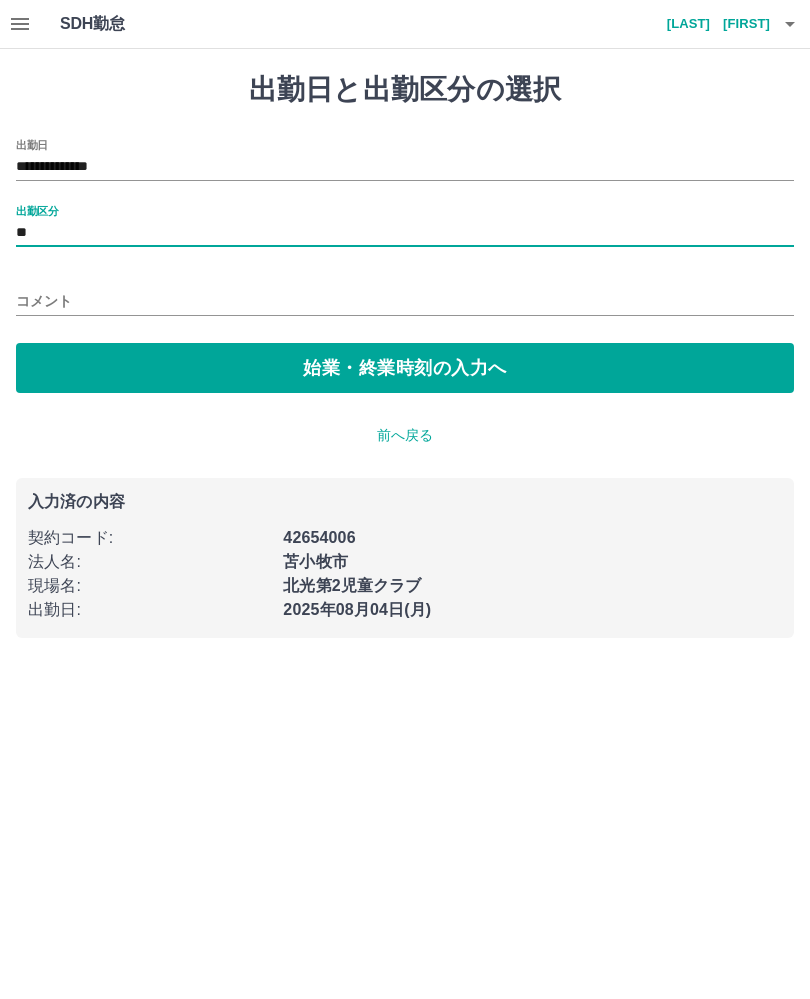 type on "**" 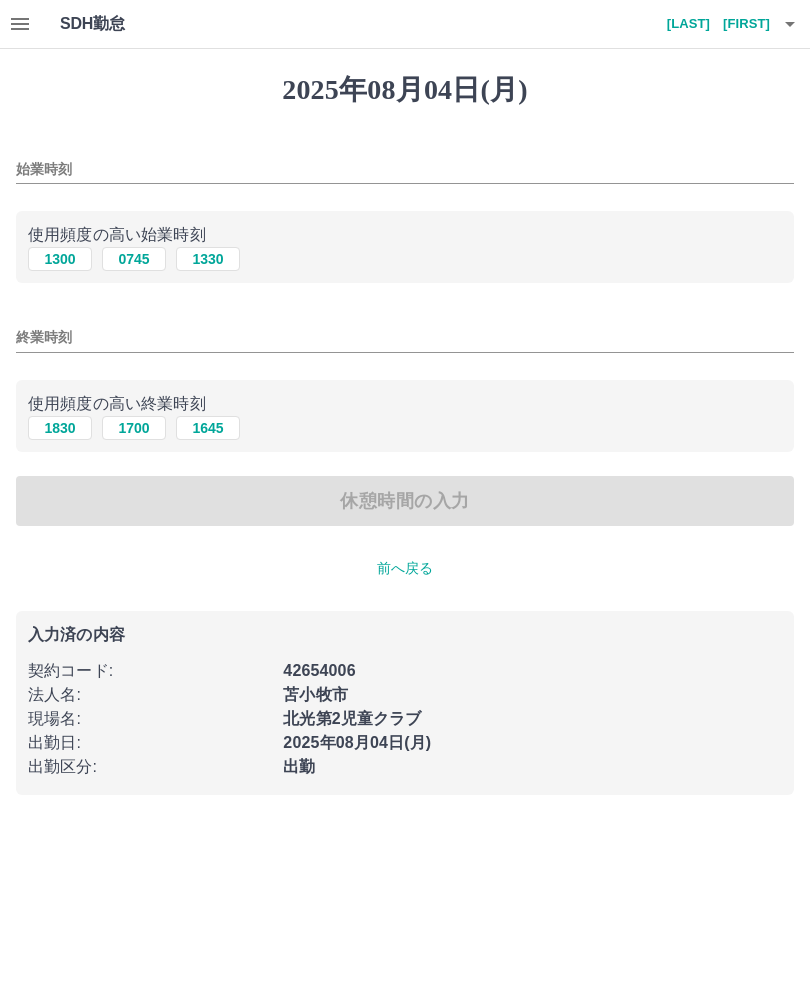 click on "0745" at bounding box center (134, 259) 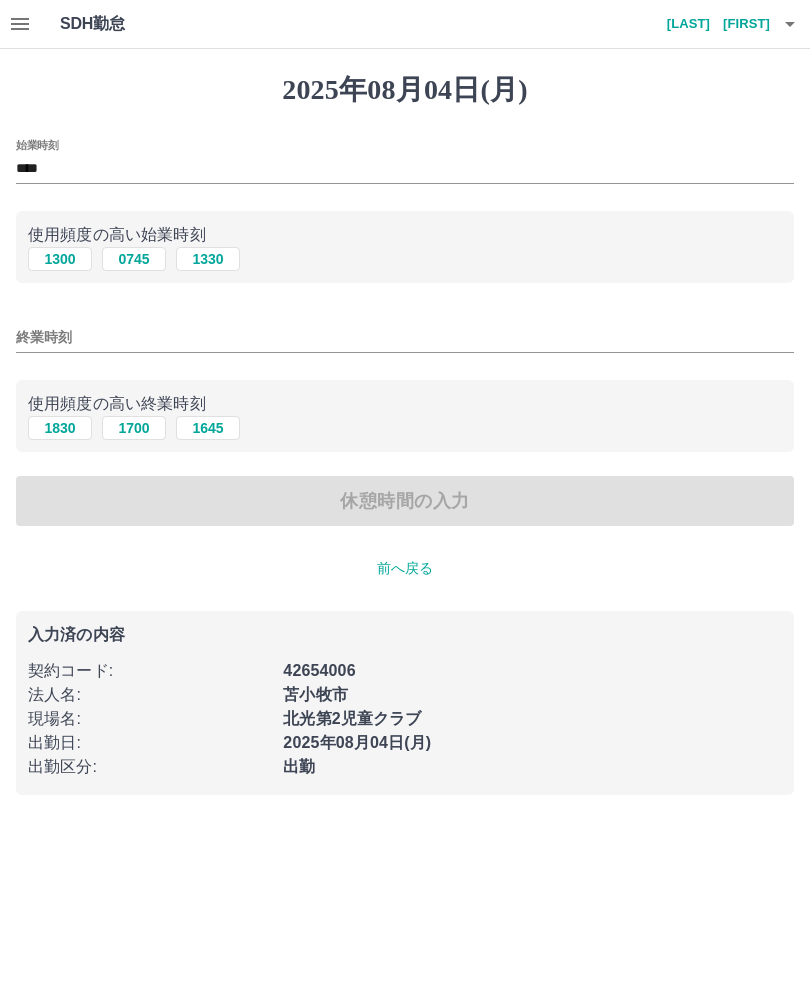 click on "終業時刻" at bounding box center [405, 337] 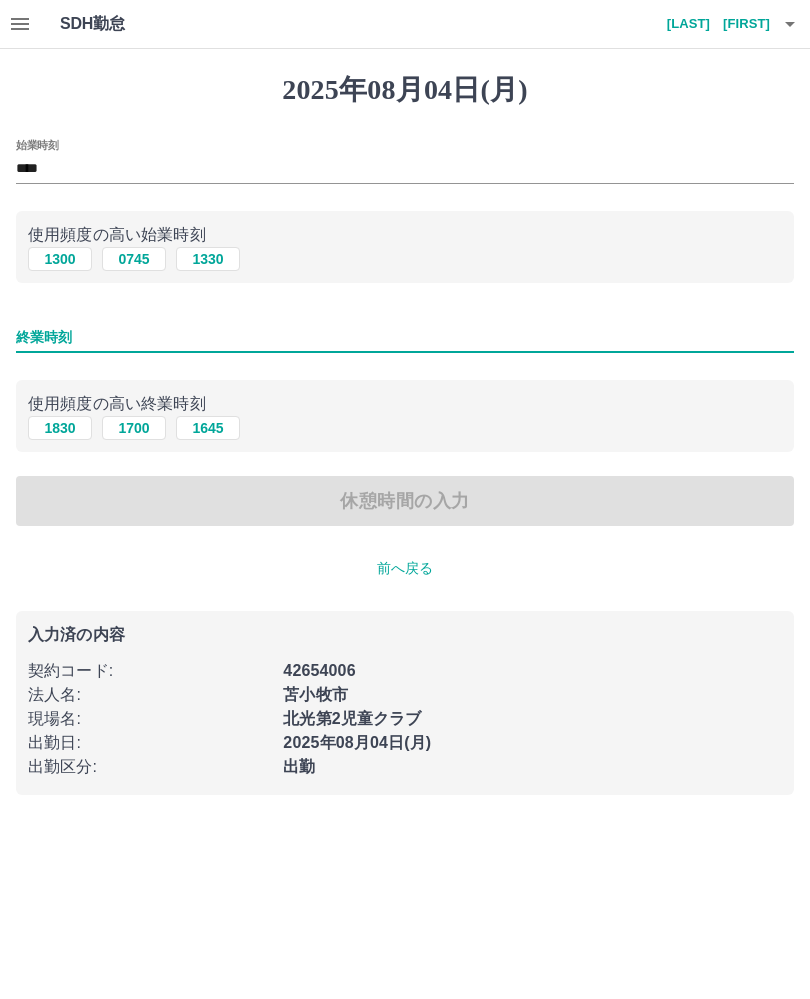 click on "0745" at bounding box center (134, 259) 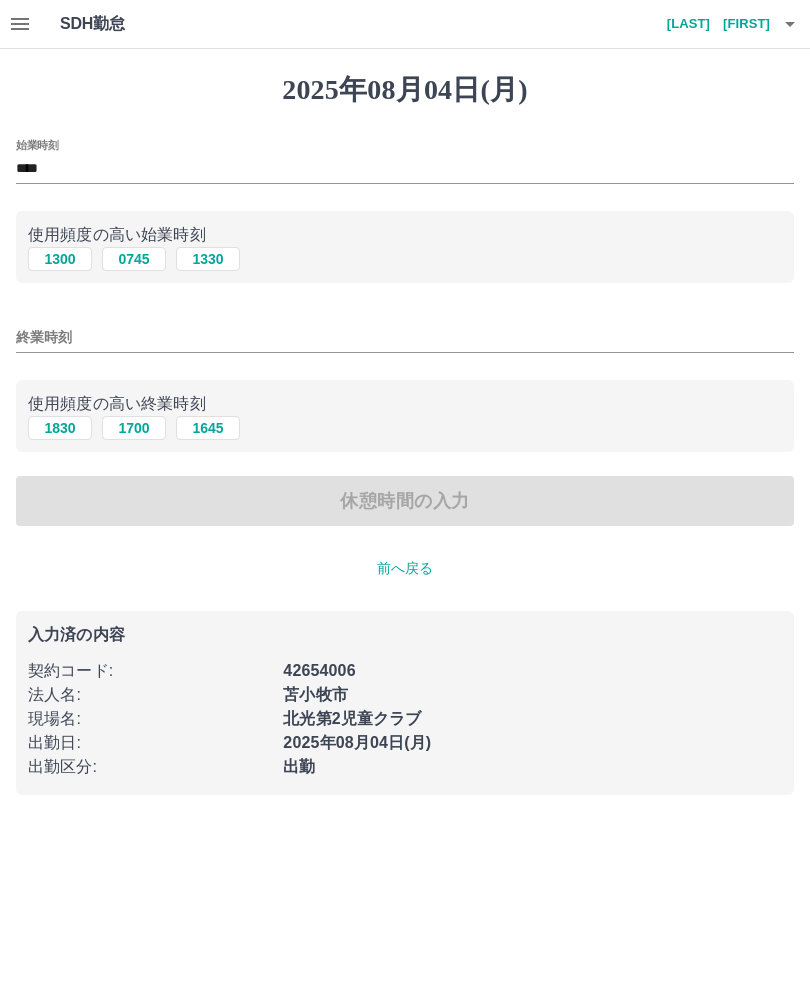 click on "1700" at bounding box center (134, 428) 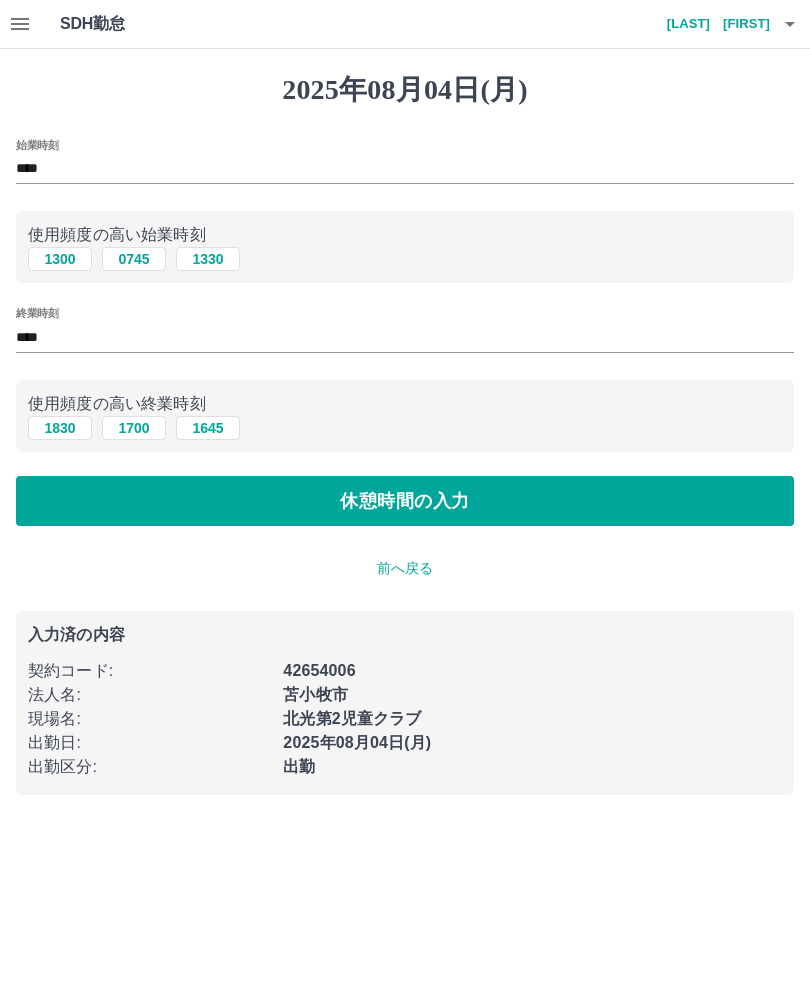click on "休憩時間の入力" at bounding box center (405, 501) 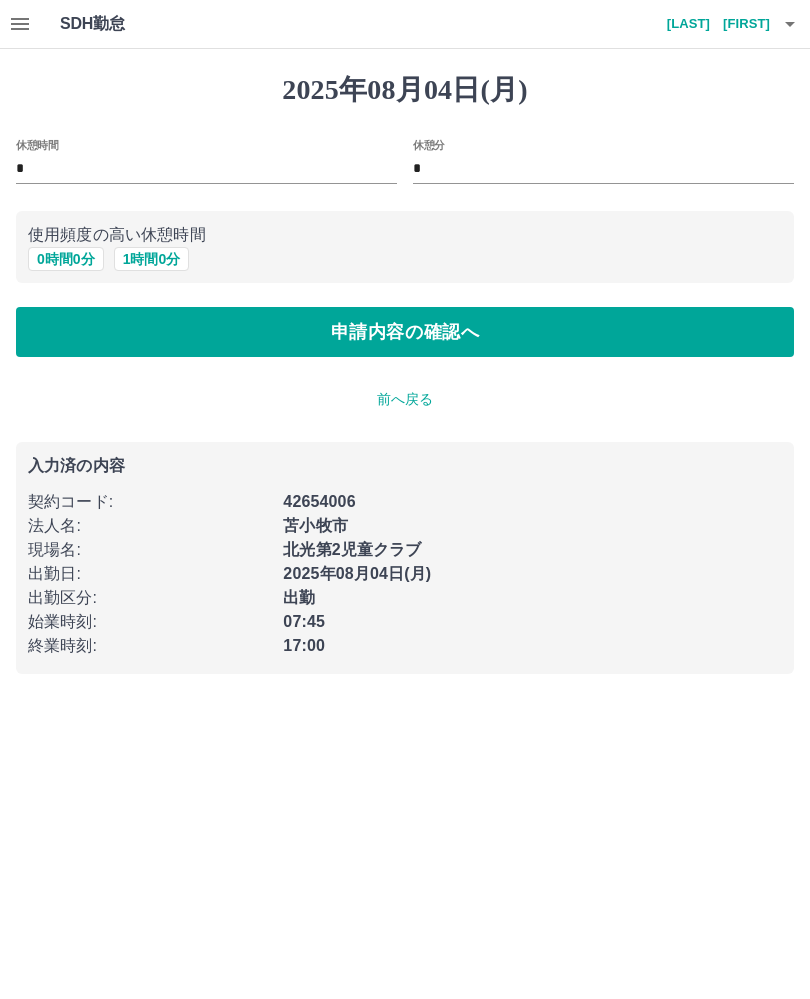 click on "1 時間 0 分" at bounding box center [152, 259] 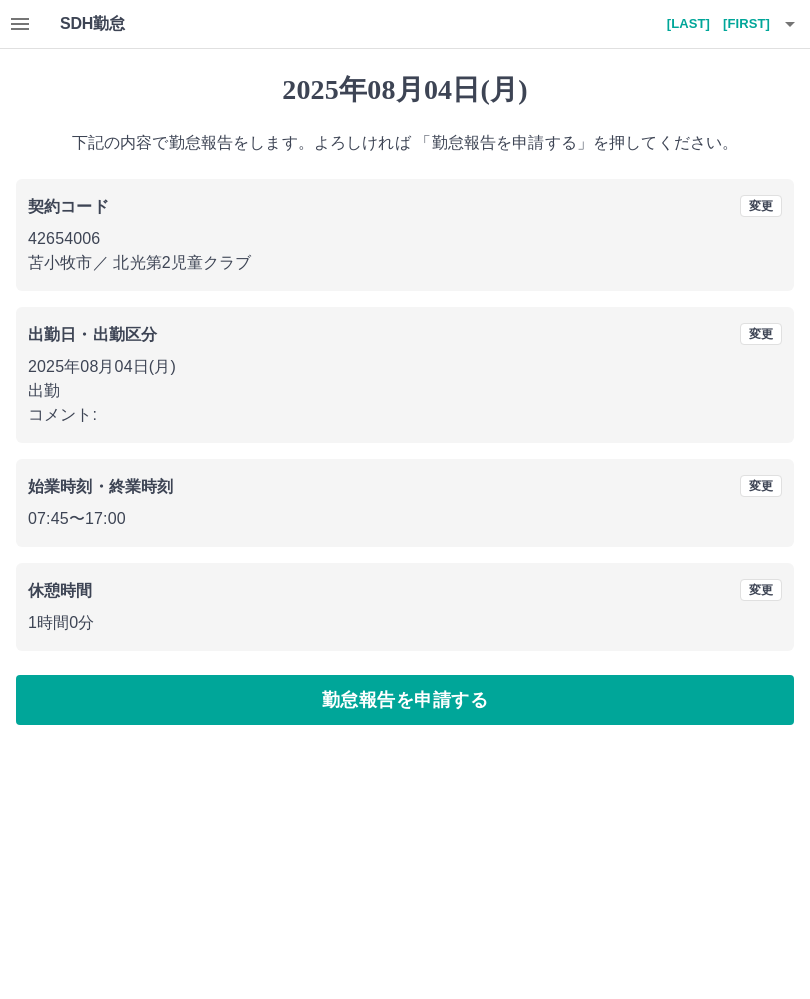 click on "勤怠報告を申請する" at bounding box center [405, 700] 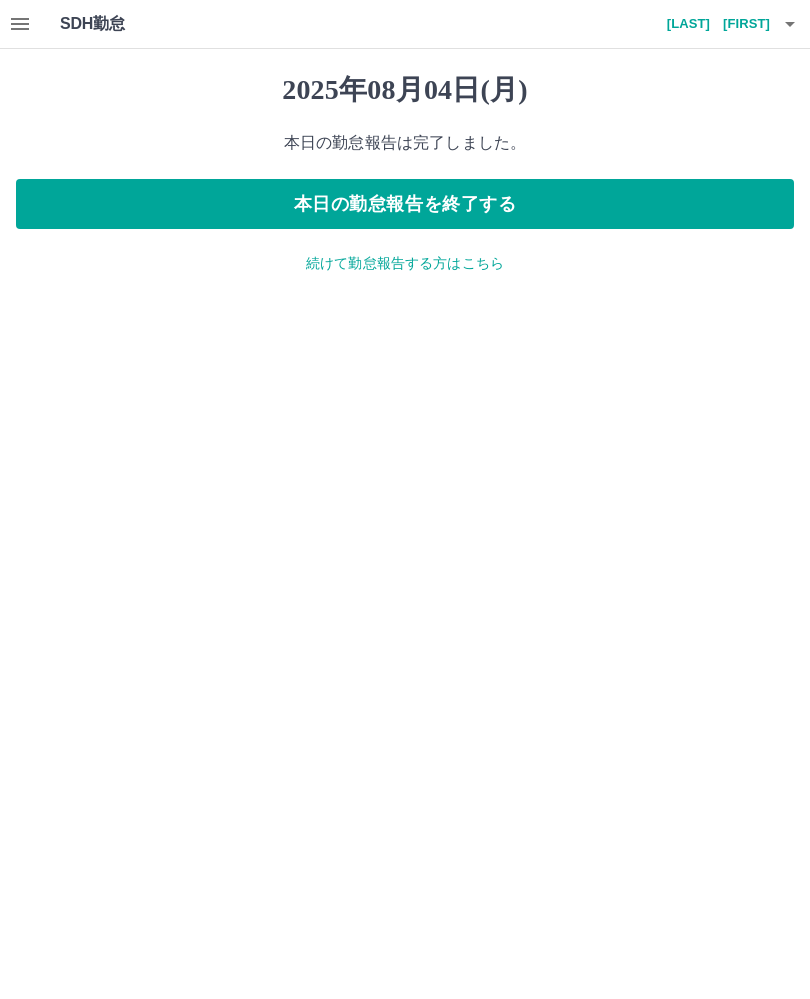 click on "[LAST]　[FIRST]" at bounding box center (710, 24) 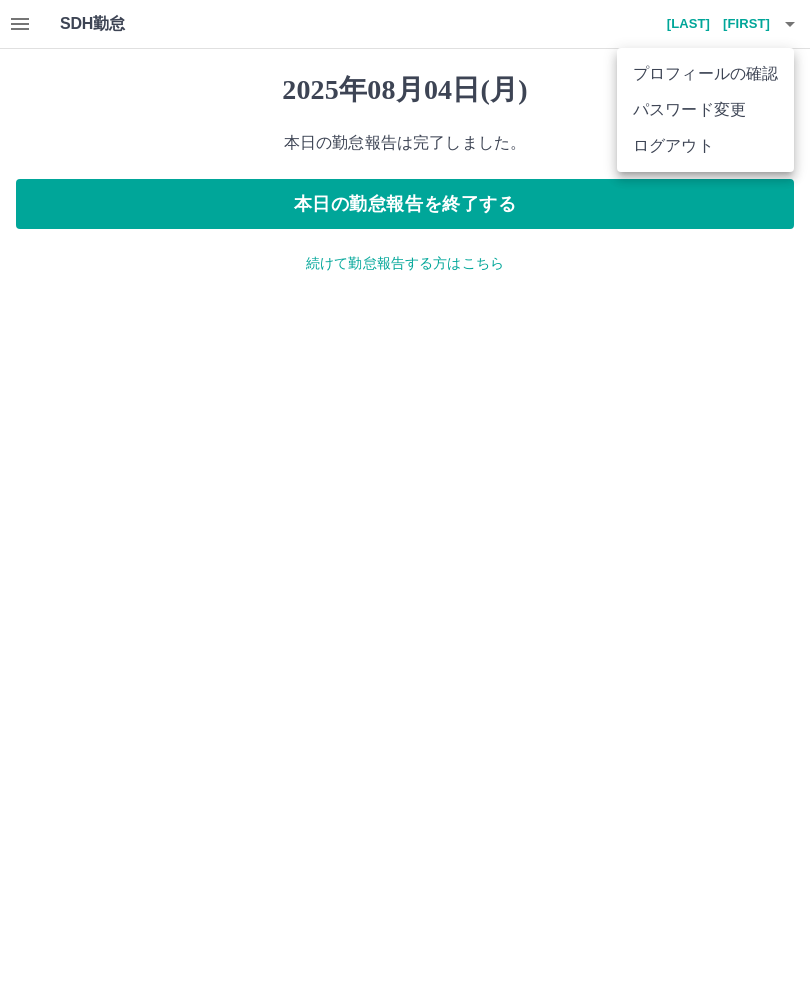 click on "ログアウト" at bounding box center [705, 146] 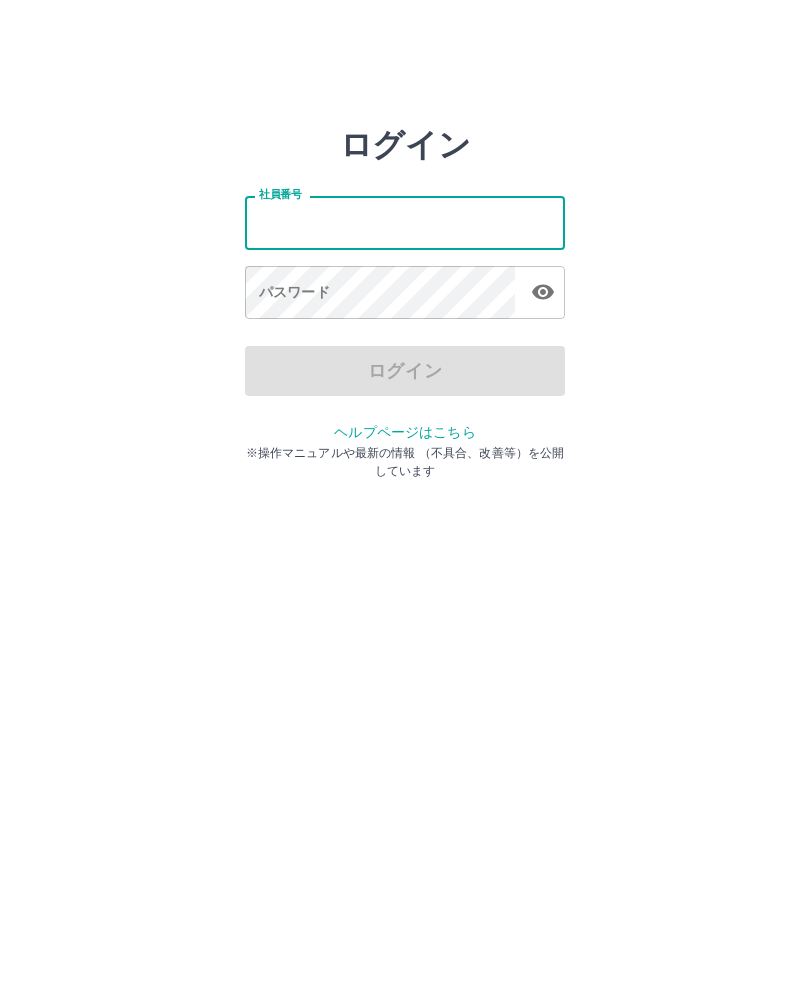 scroll, scrollTop: 0, scrollLeft: 0, axis: both 